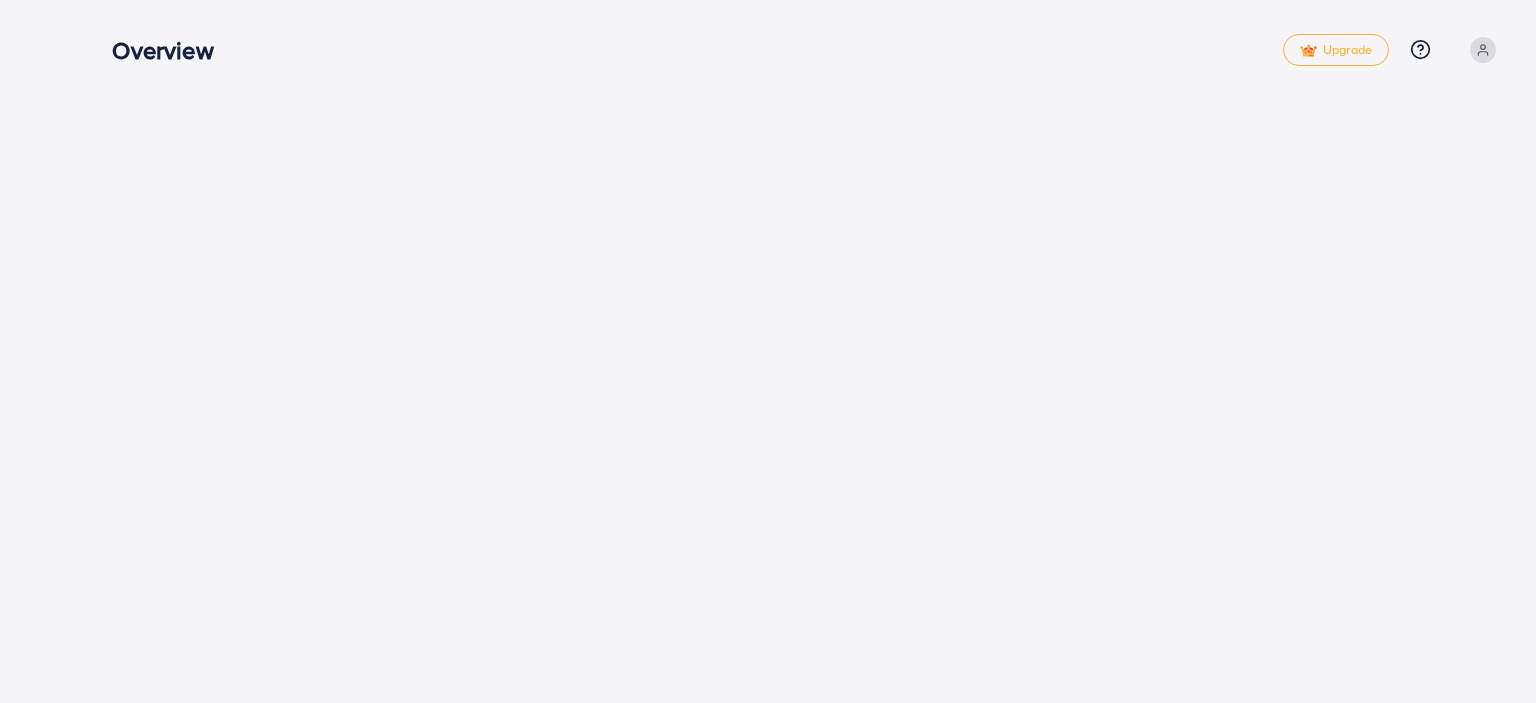 scroll, scrollTop: 0, scrollLeft: 0, axis: both 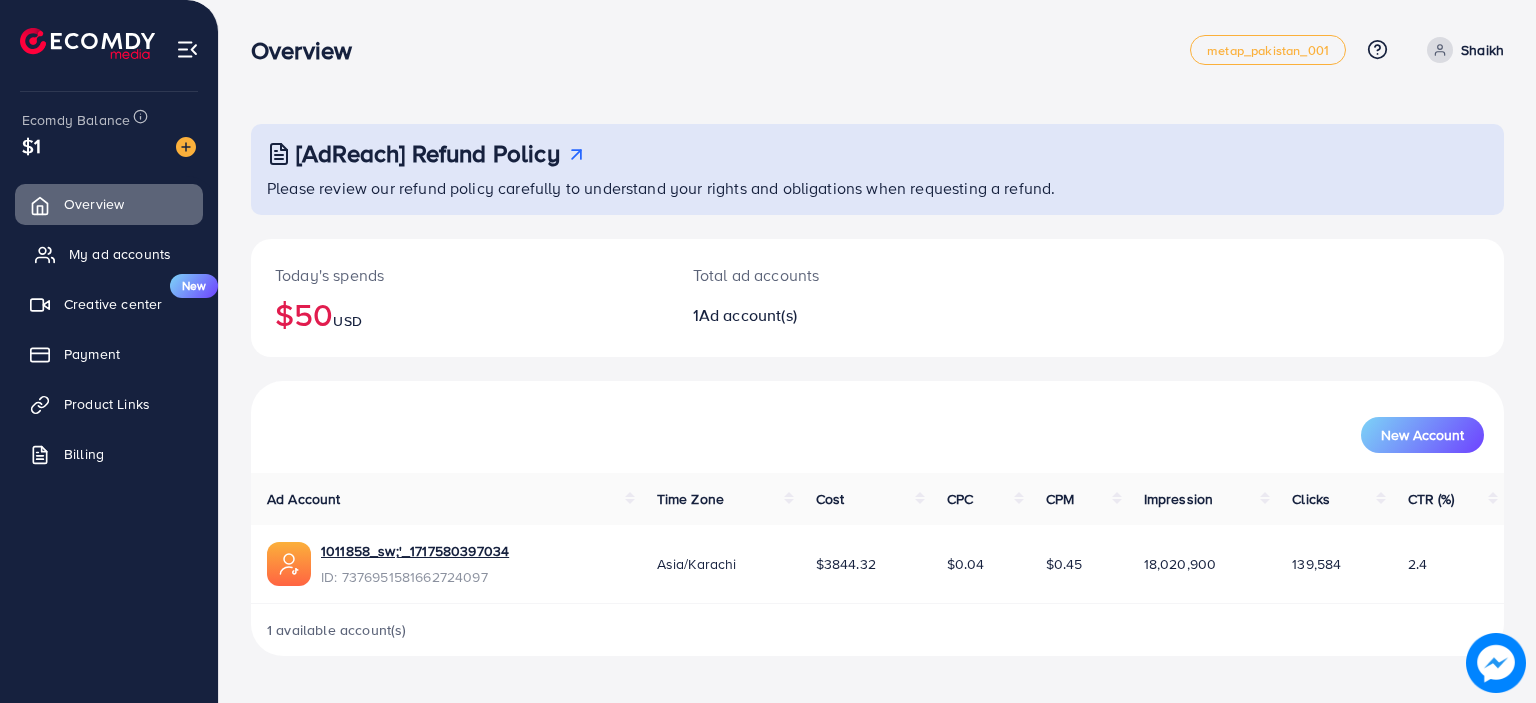 click on "My ad accounts" at bounding box center (109, 254) 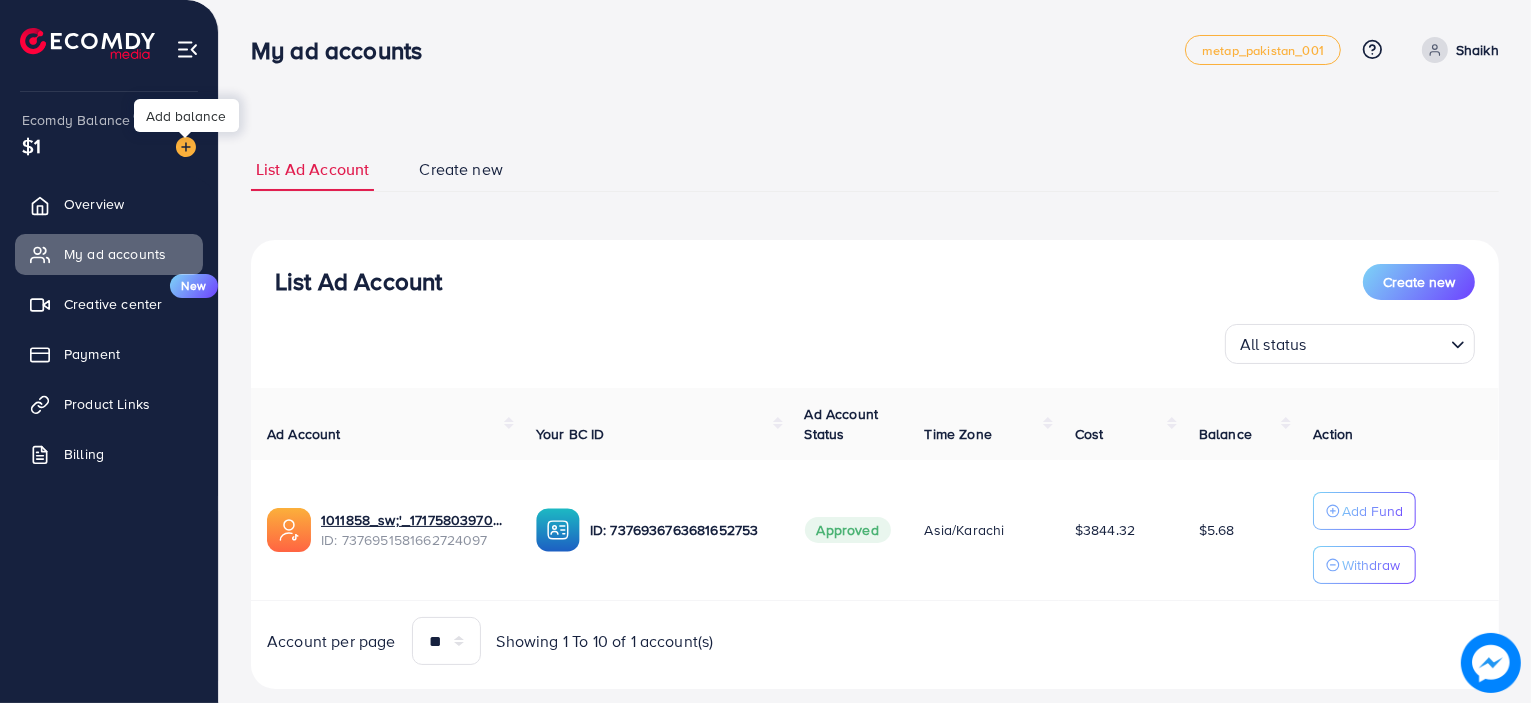 click at bounding box center (186, 147) 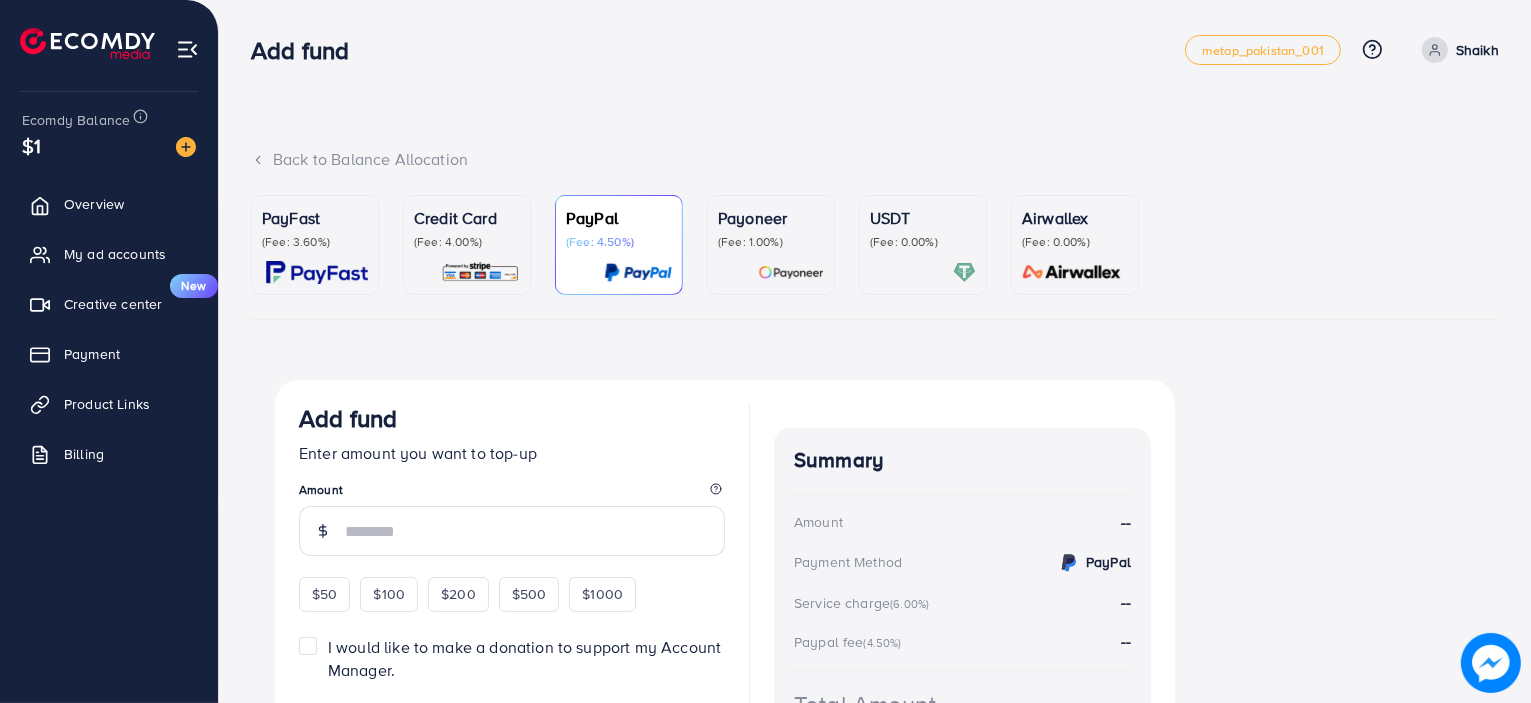click on "PayFast" at bounding box center [315, 218] 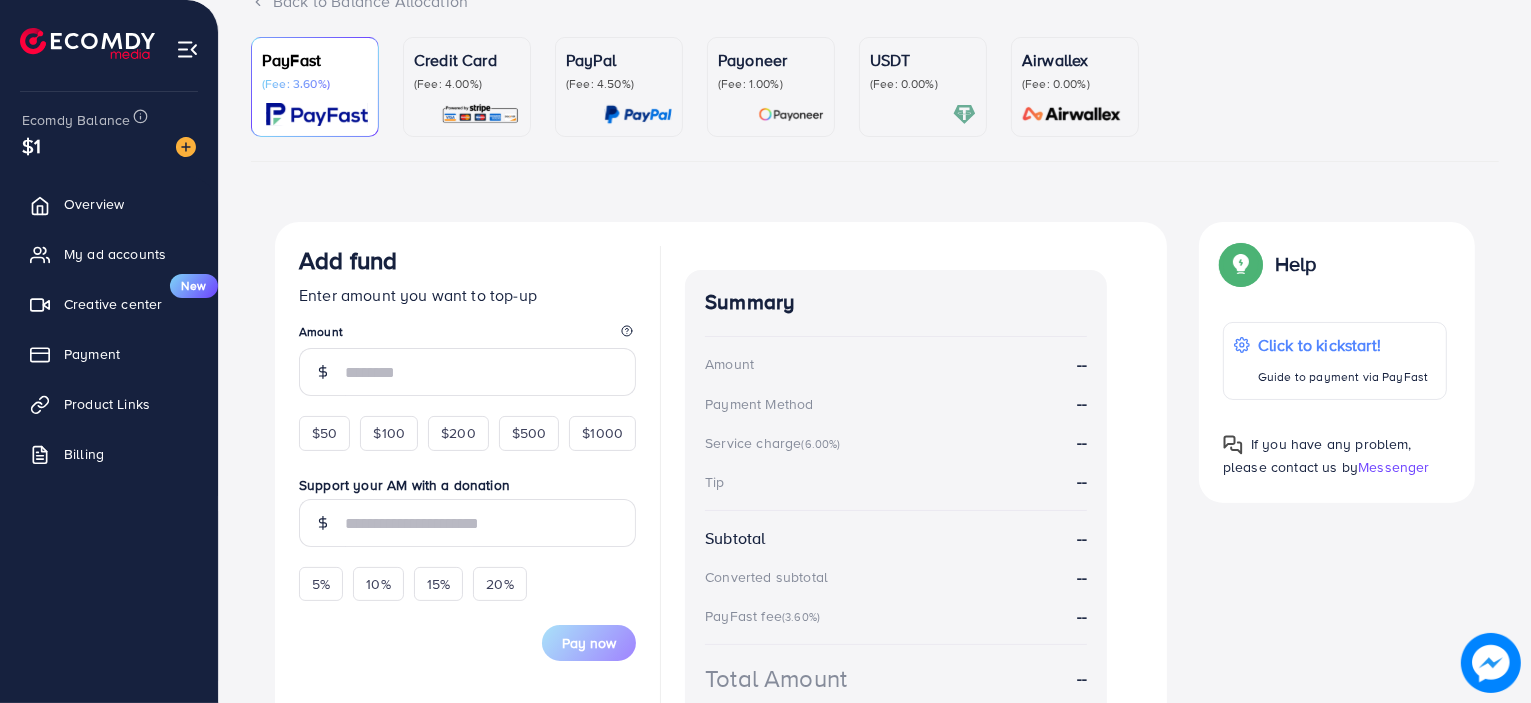 scroll, scrollTop: 156, scrollLeft: 0, axis: vertical 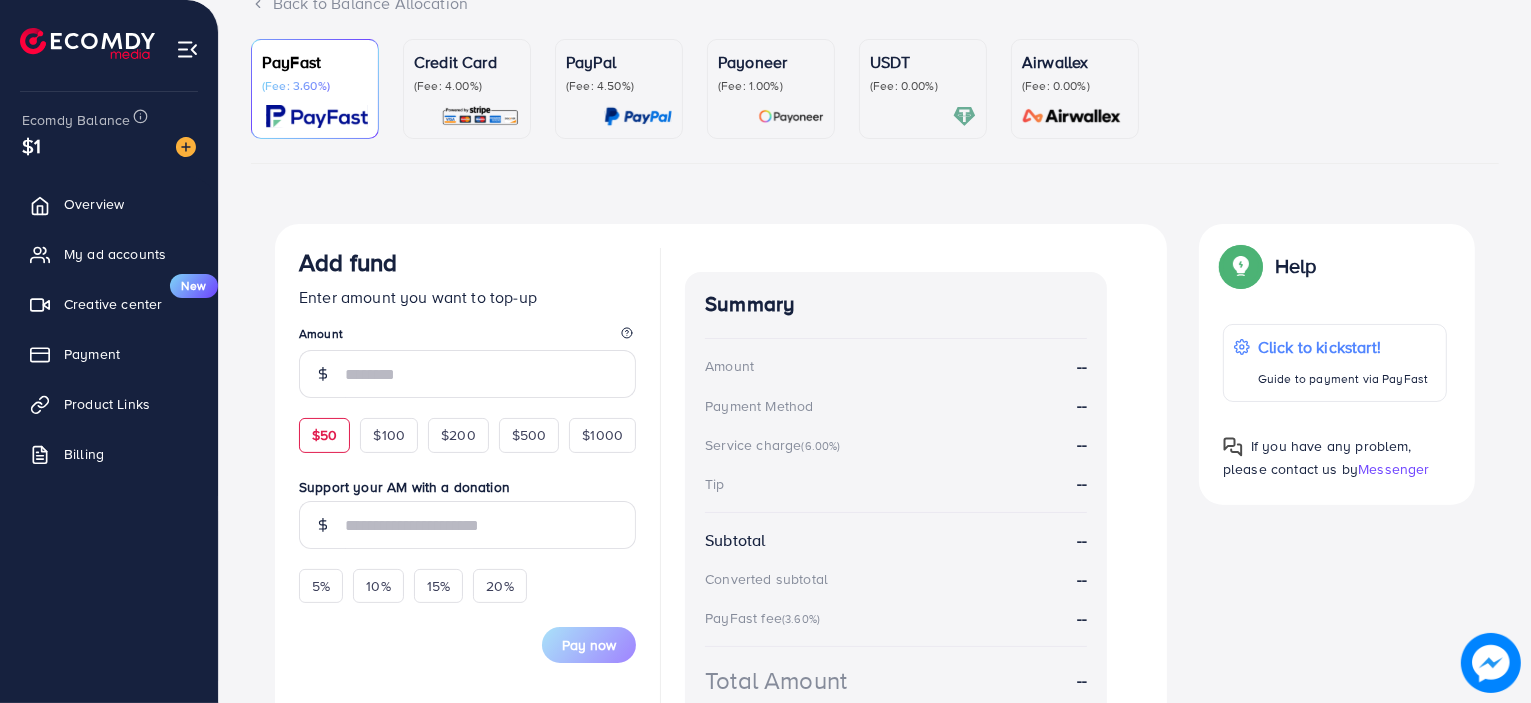 click on "$50" at bounding box center (324, 435) 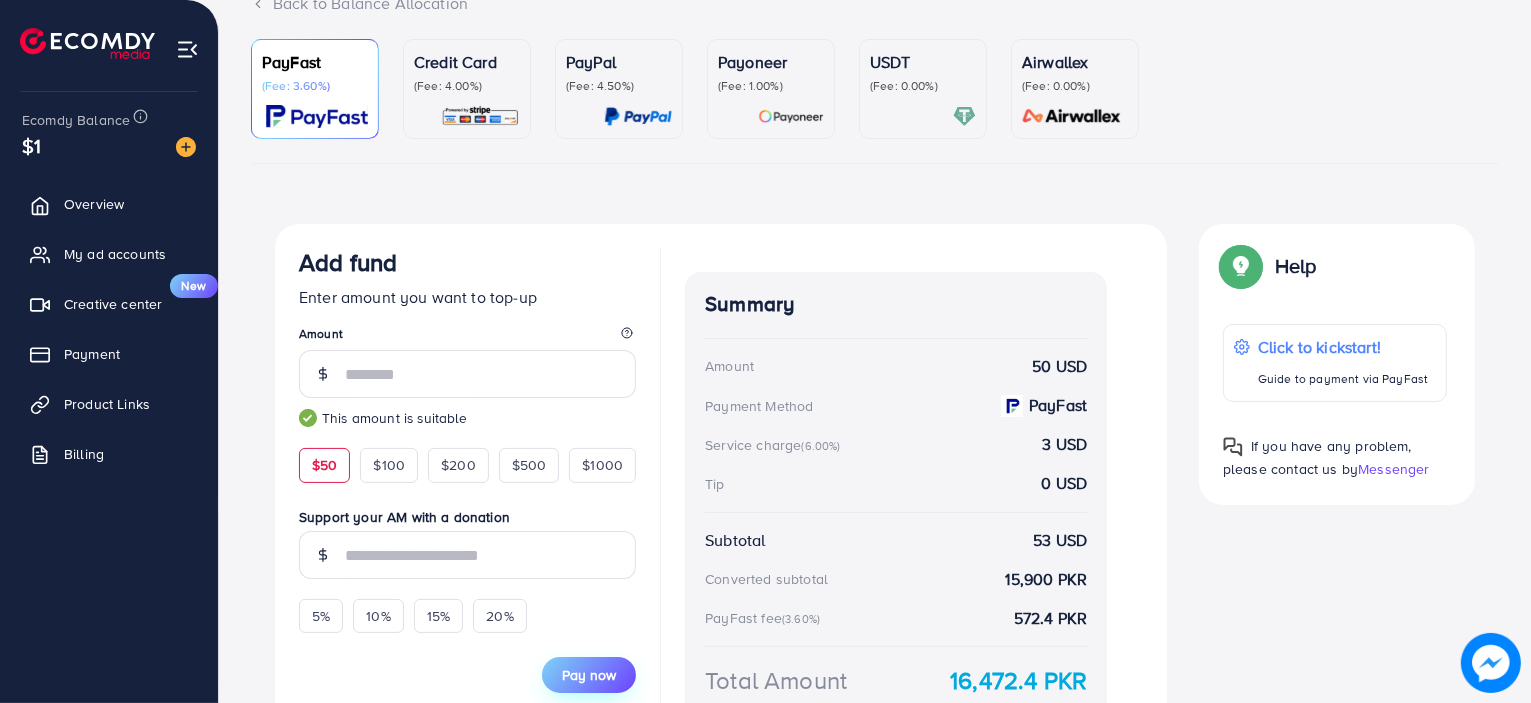 click on "Pay now" at bounding box center [589, 675] 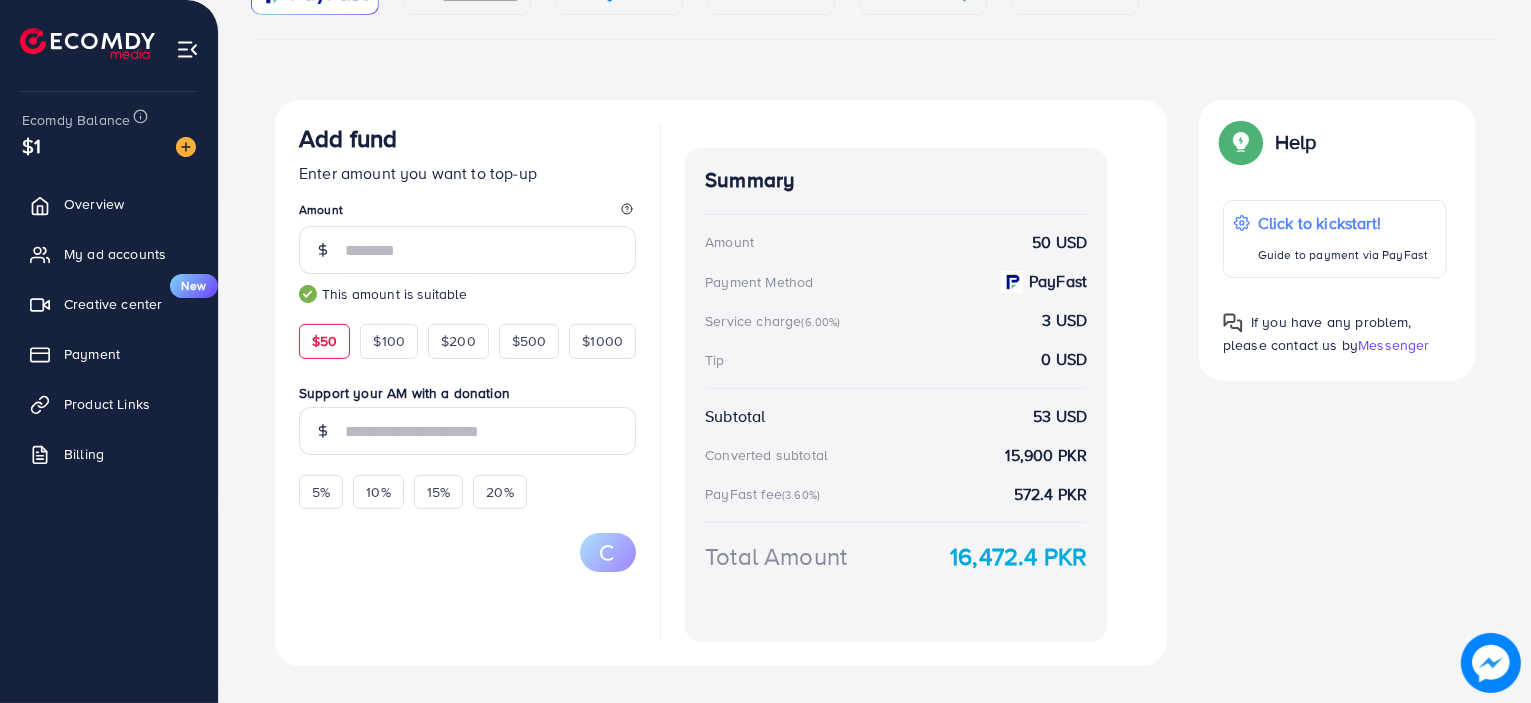 scroll, scrollTop: 314, scrollLeft: 0, axis: vertical 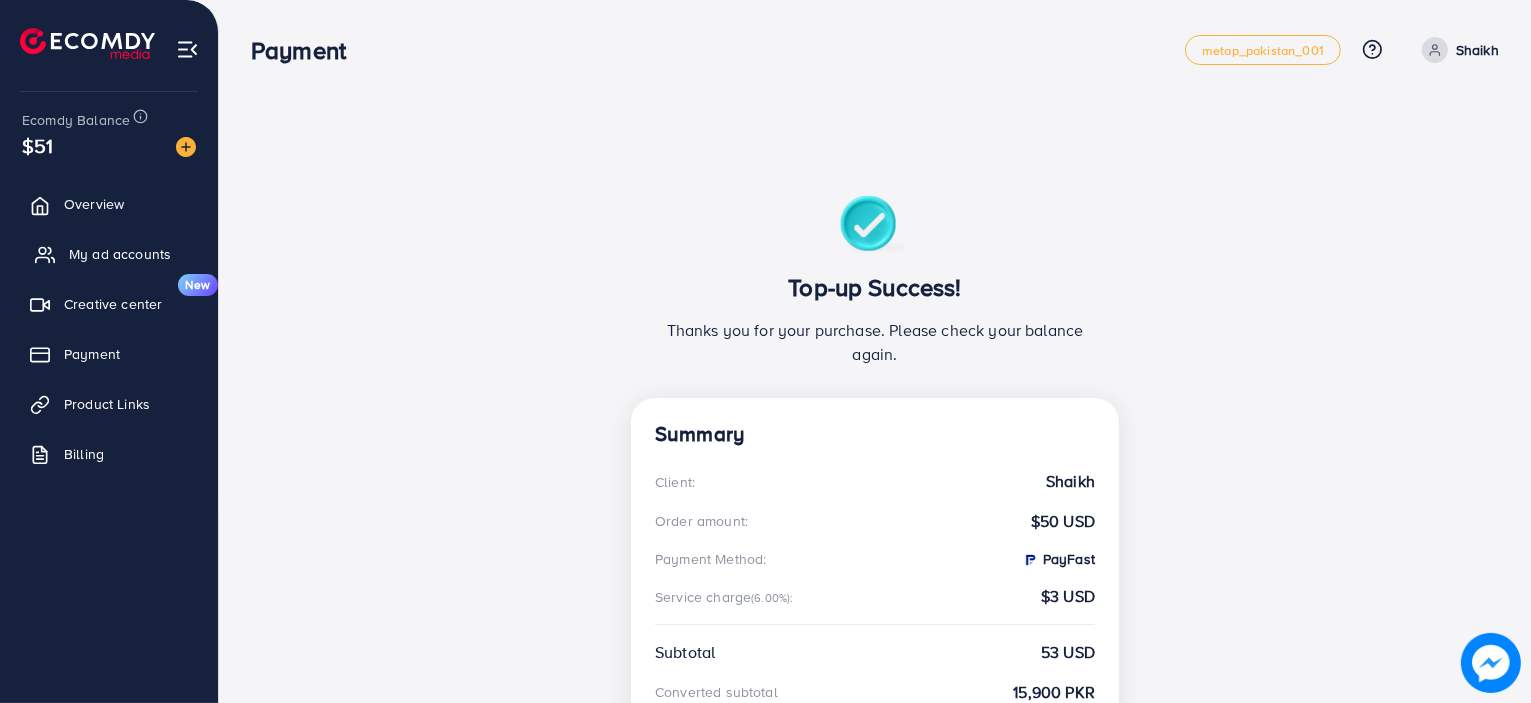click on "My ad accounts" at bounding box center [120, 254] 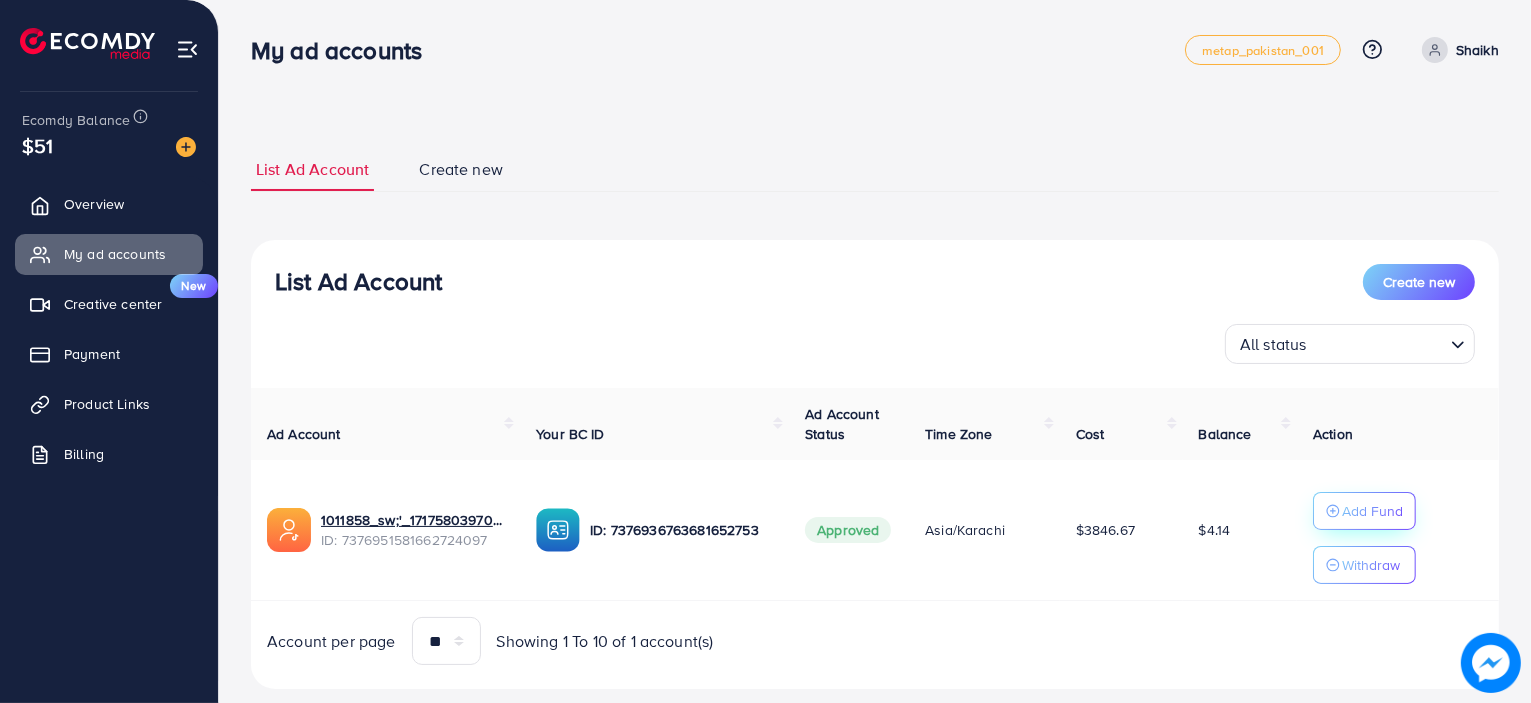 click on "Add Fund" at bounding box center (1372, 511) 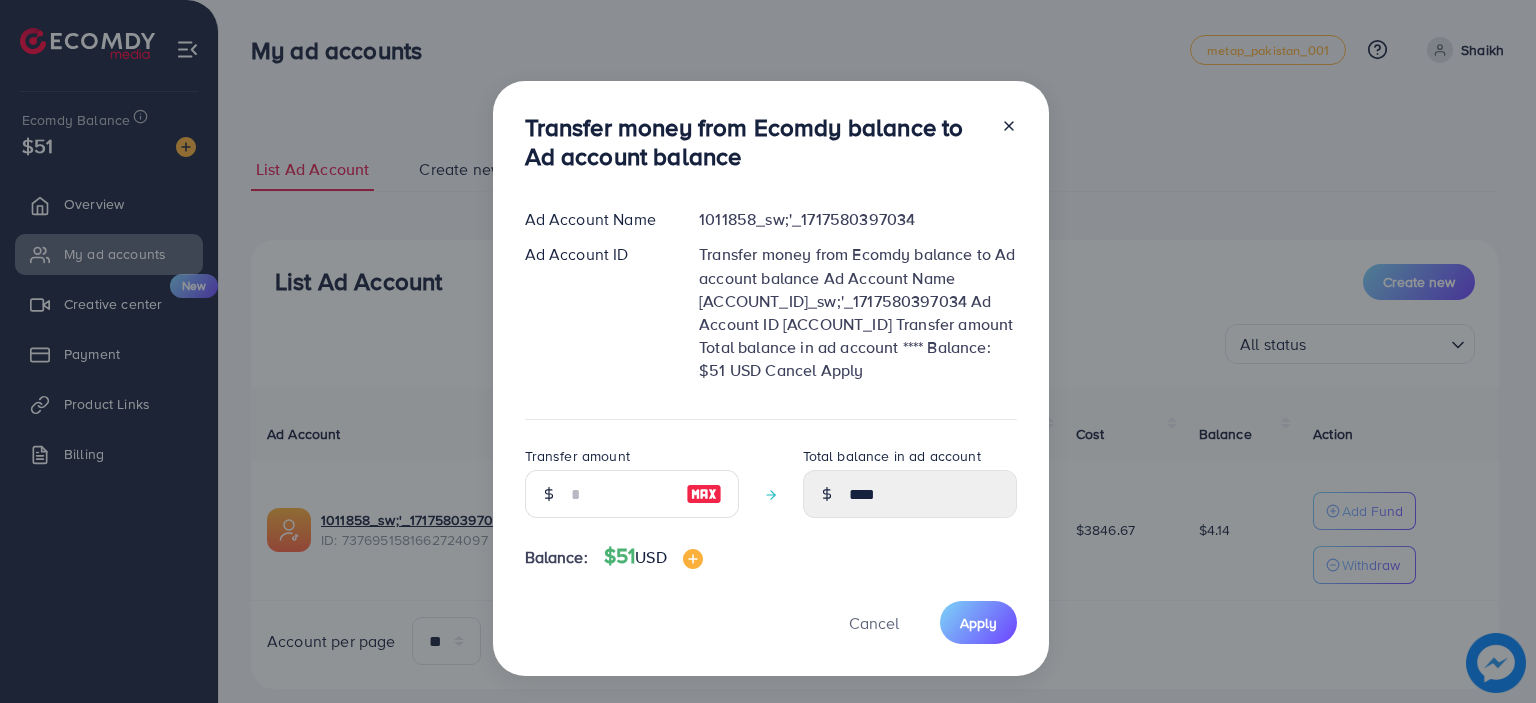 click at bounding box center (704, 494) 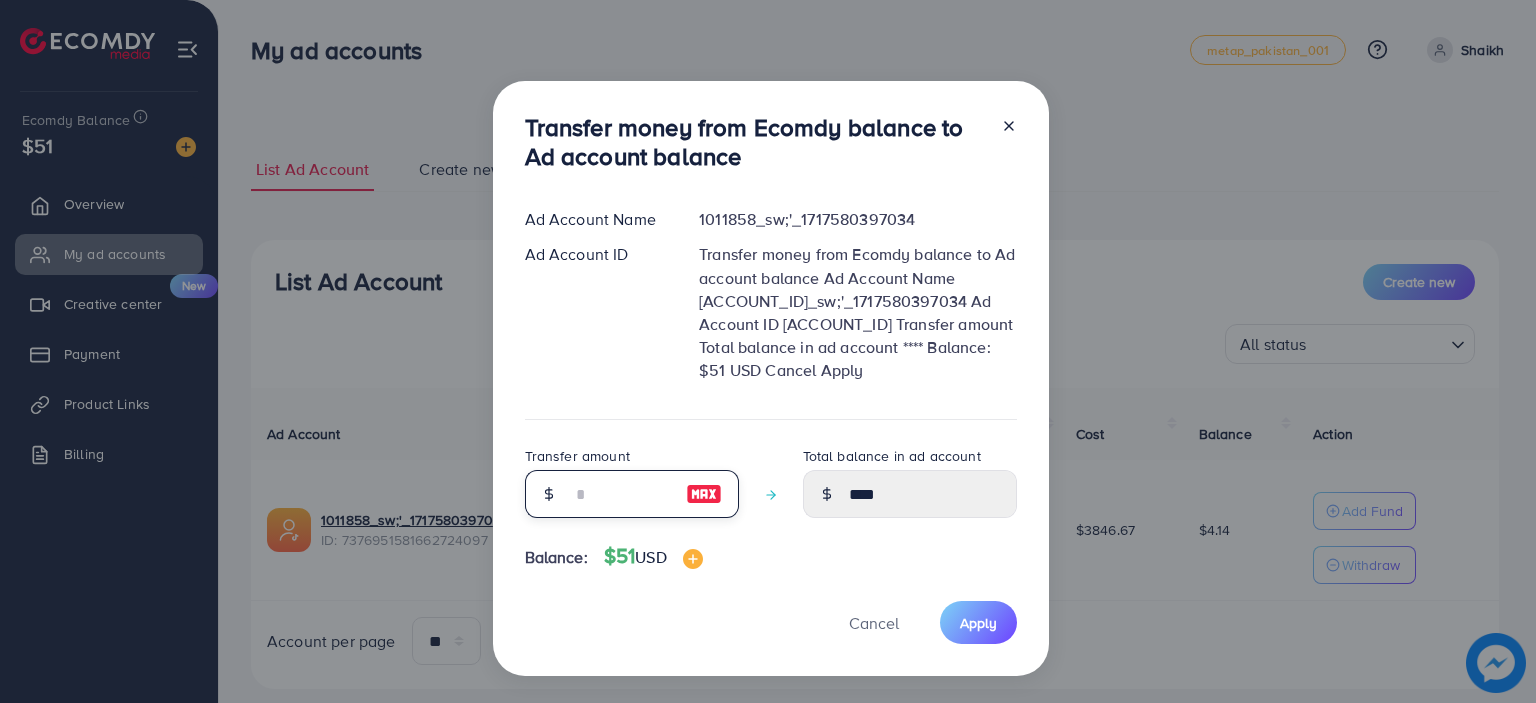 click at bounding box center (621, 494) 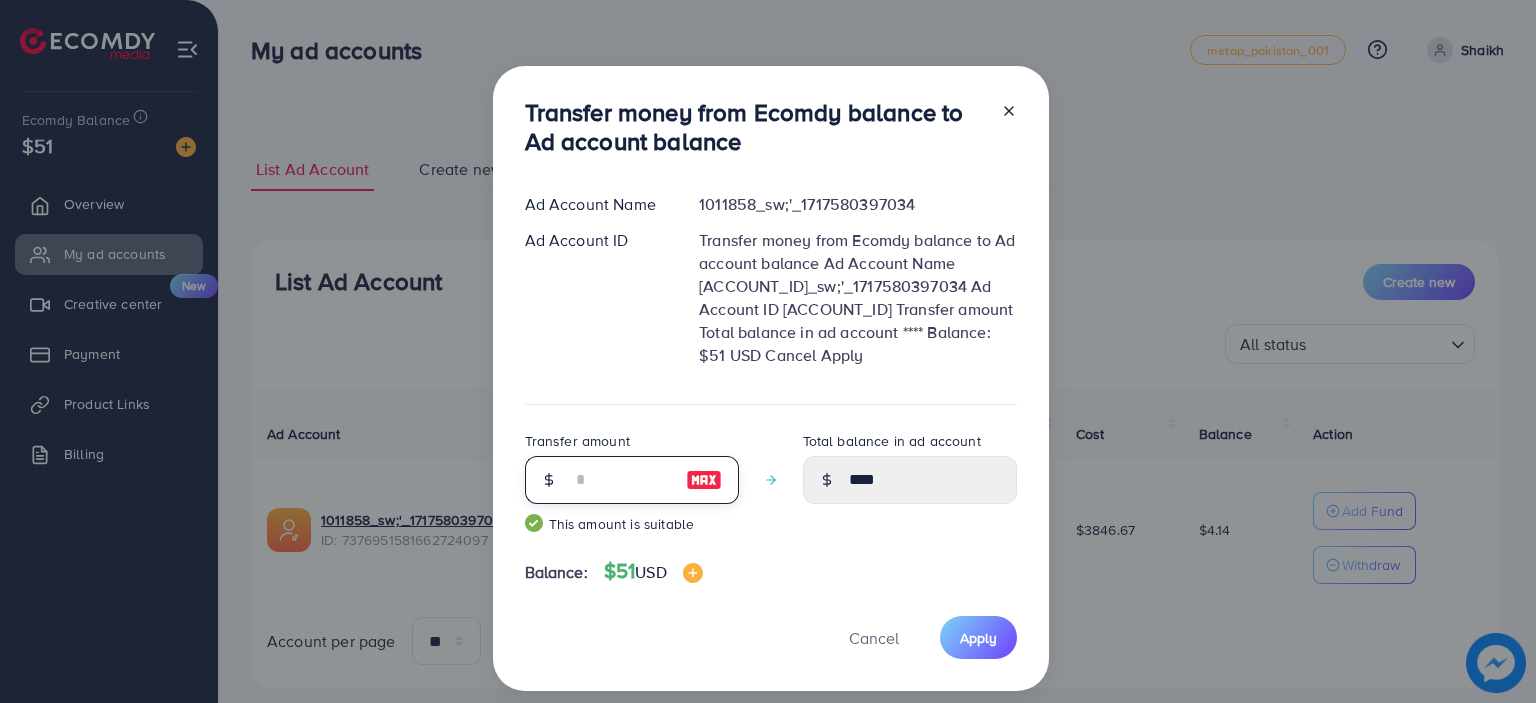 type on "*****" 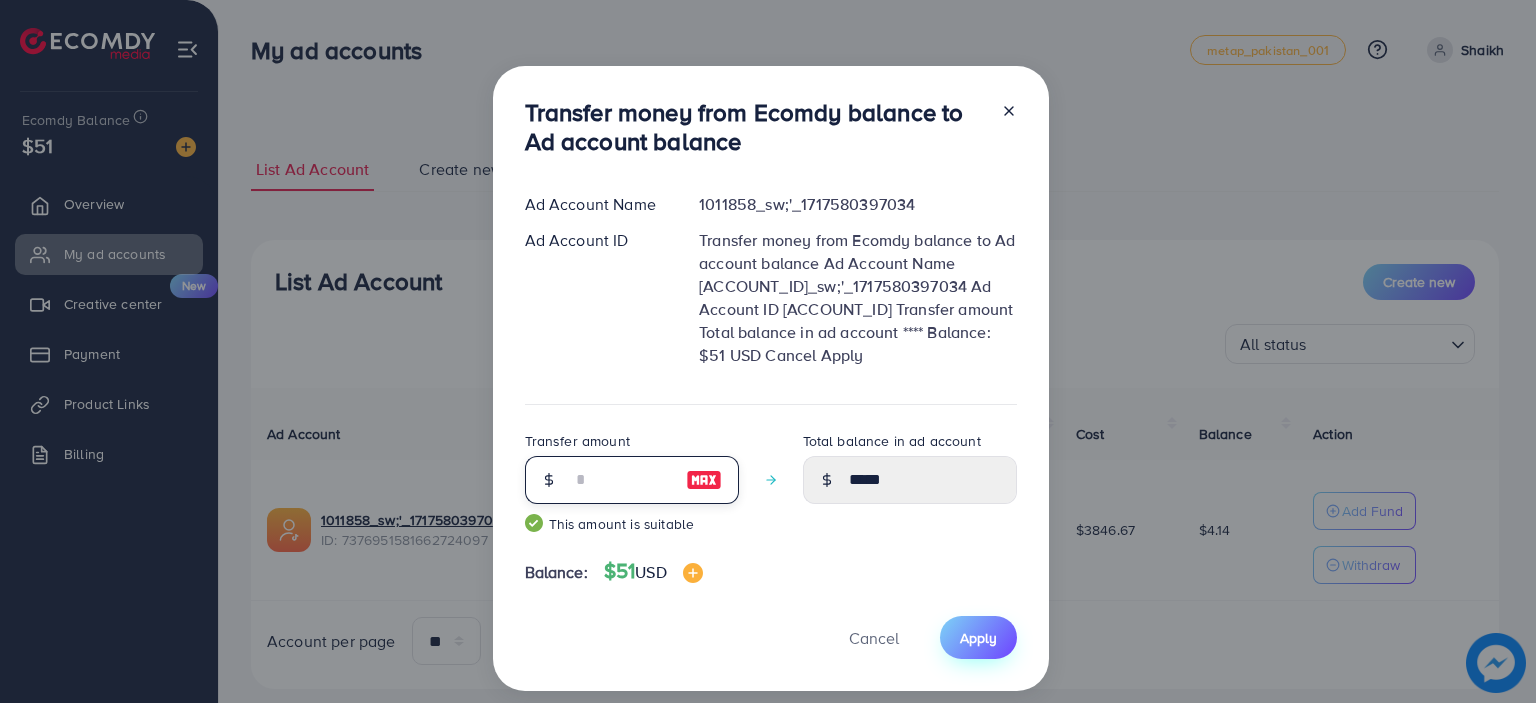 type on "**" 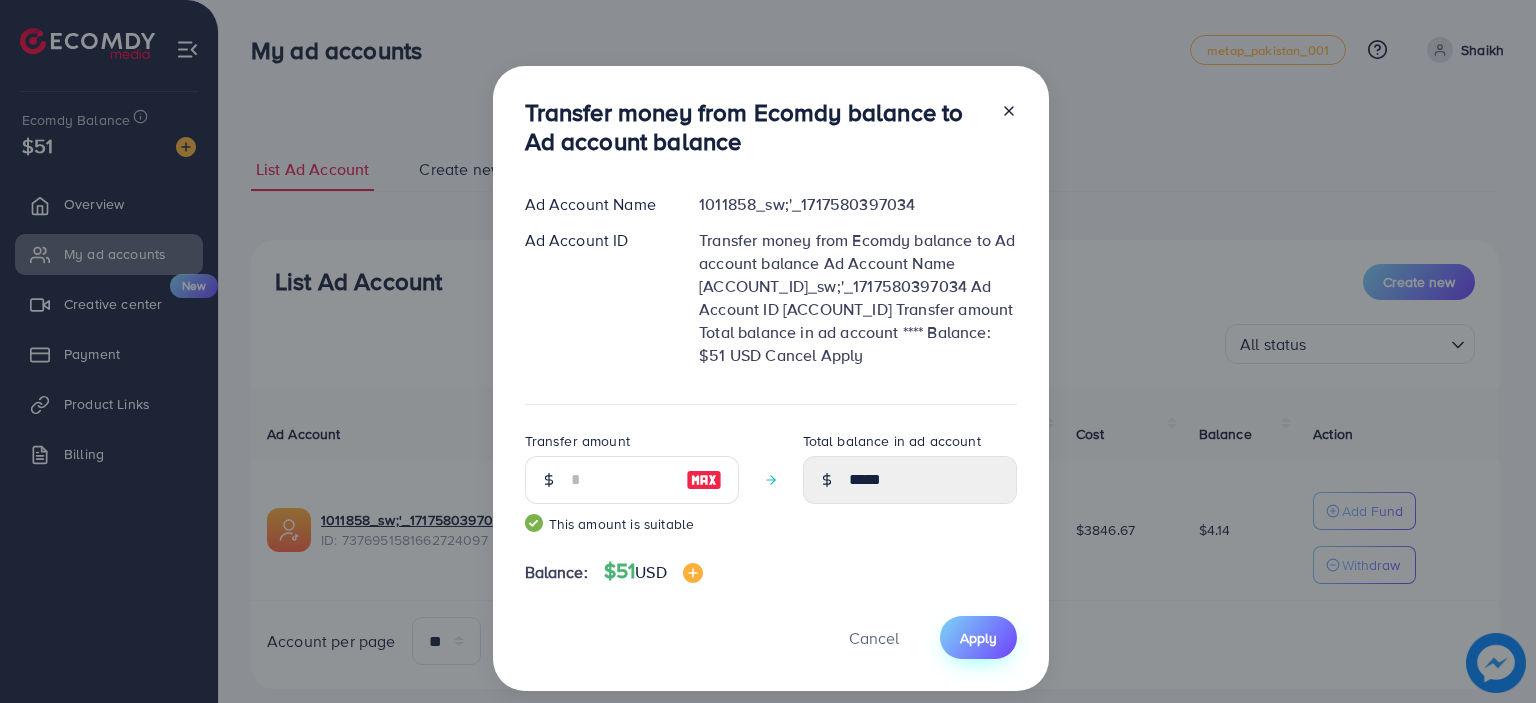 click on "Apply" at bounding box center (978, 638) 